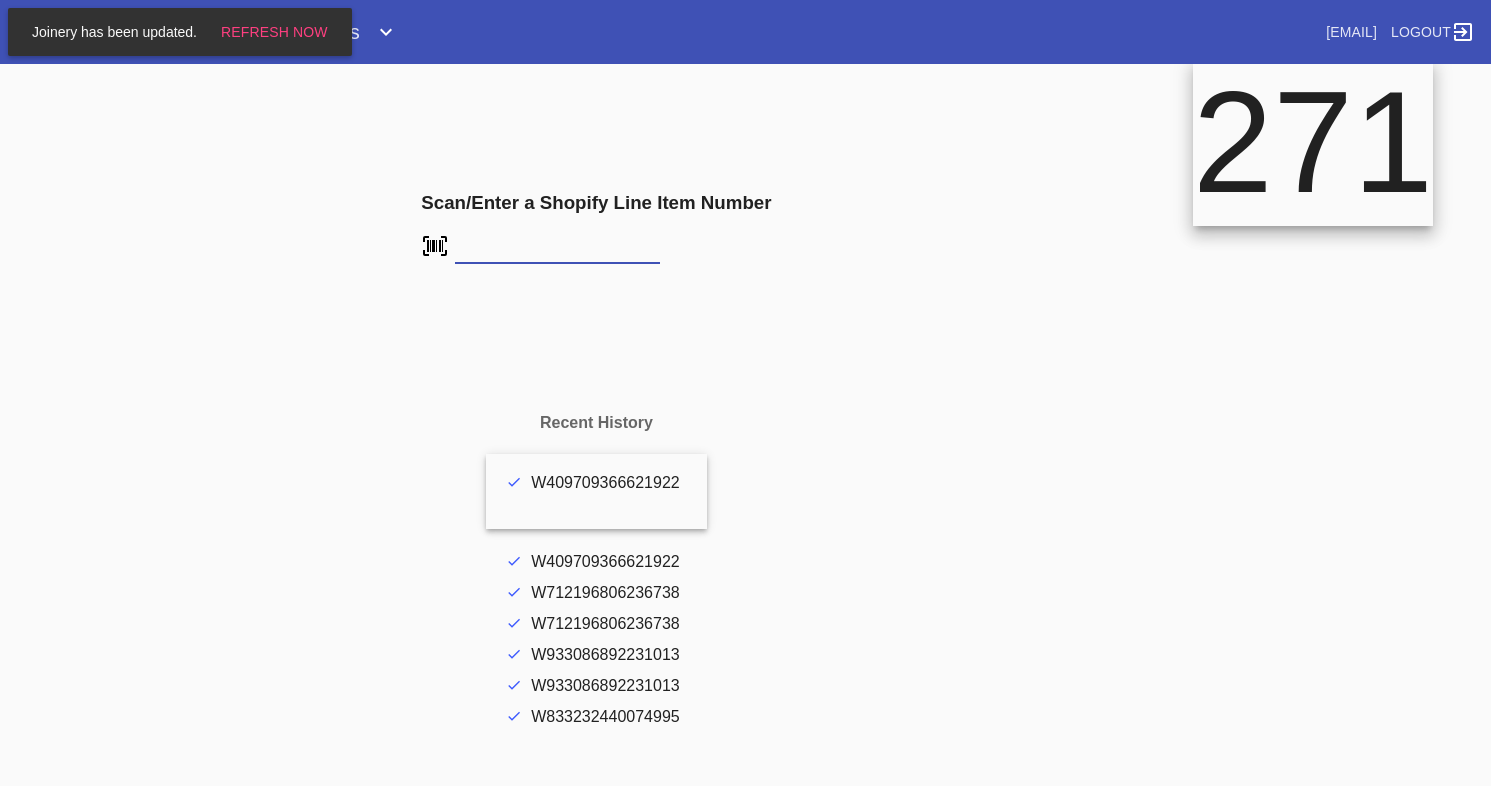 scroll, scrollTop: 0, scrollLeft: 0, axis: both 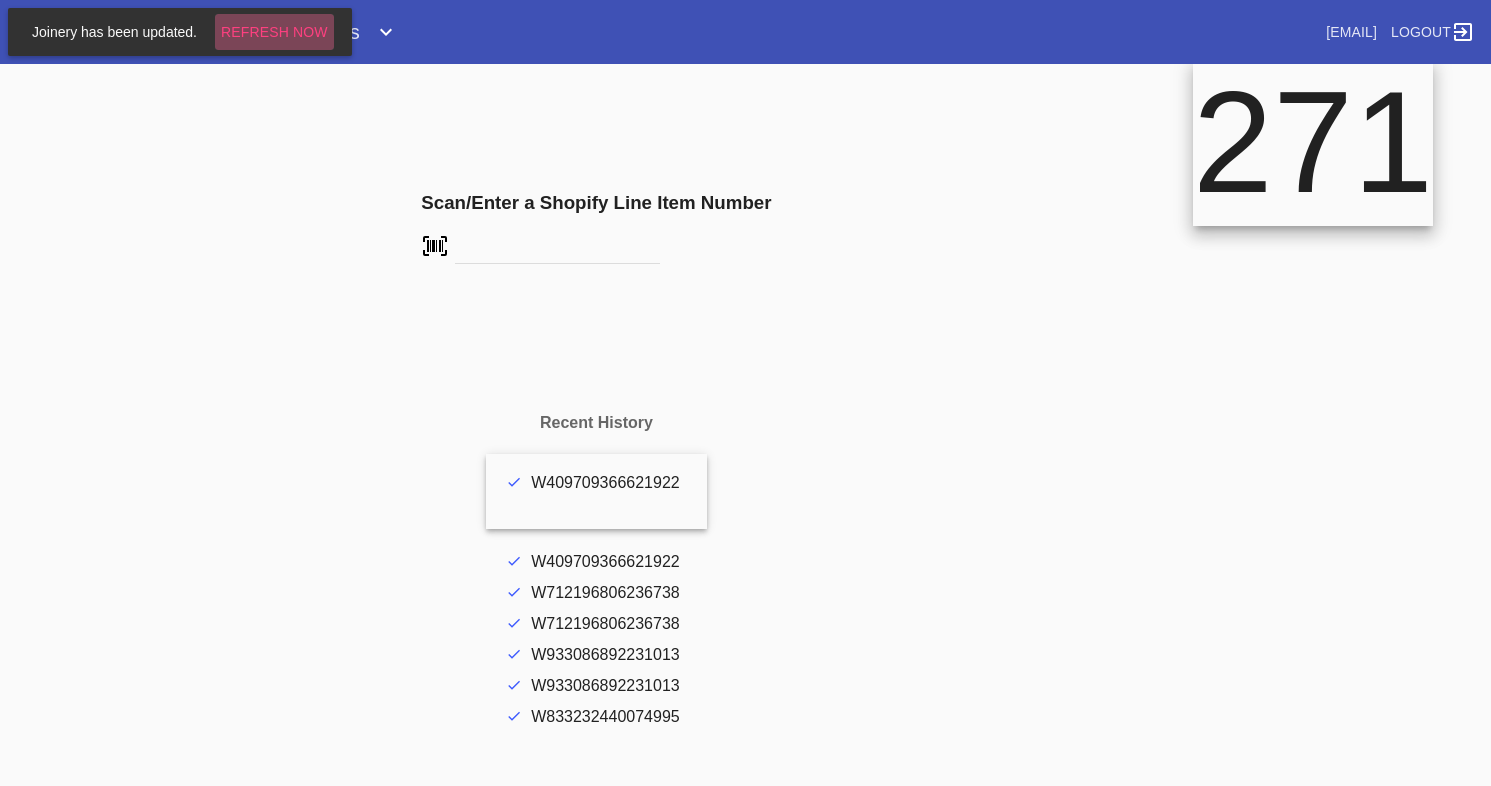 click on "Refresh Now" at bounding box center [274, 32] 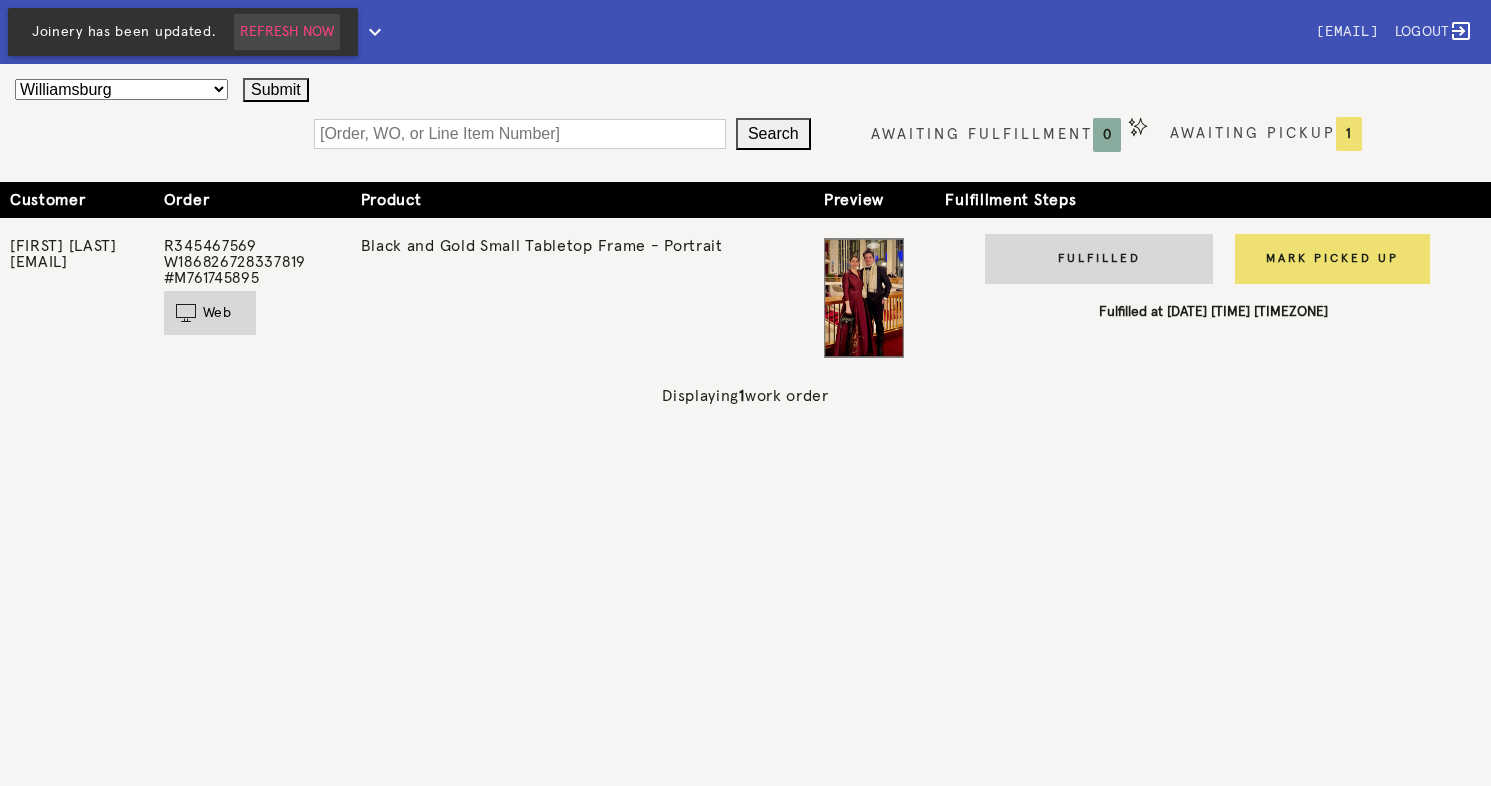 scroll, scrollTop: 0, scrollLeft: 0, axis: both 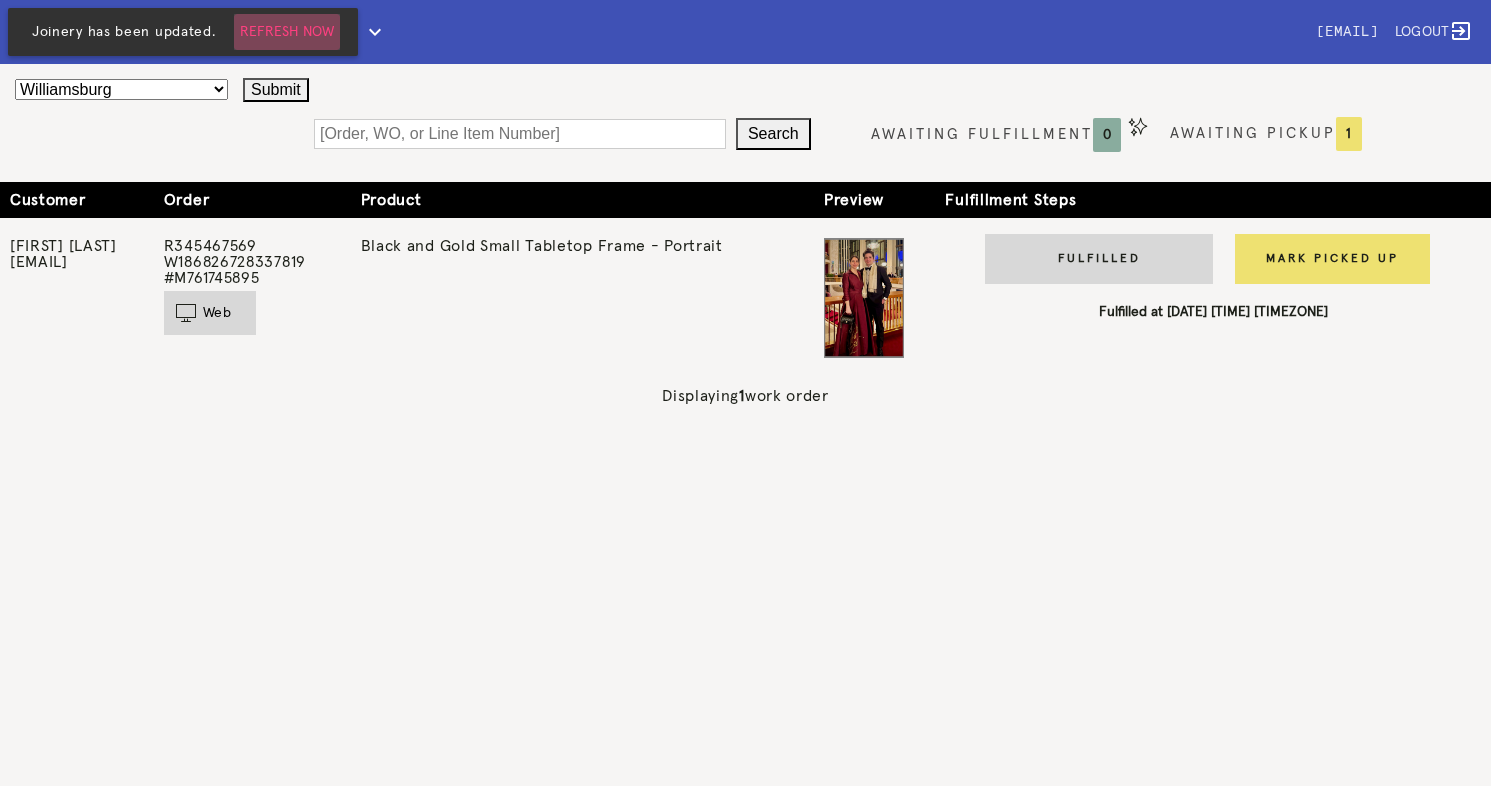 click on "Refresh Now" at bounding box center [287, 32] 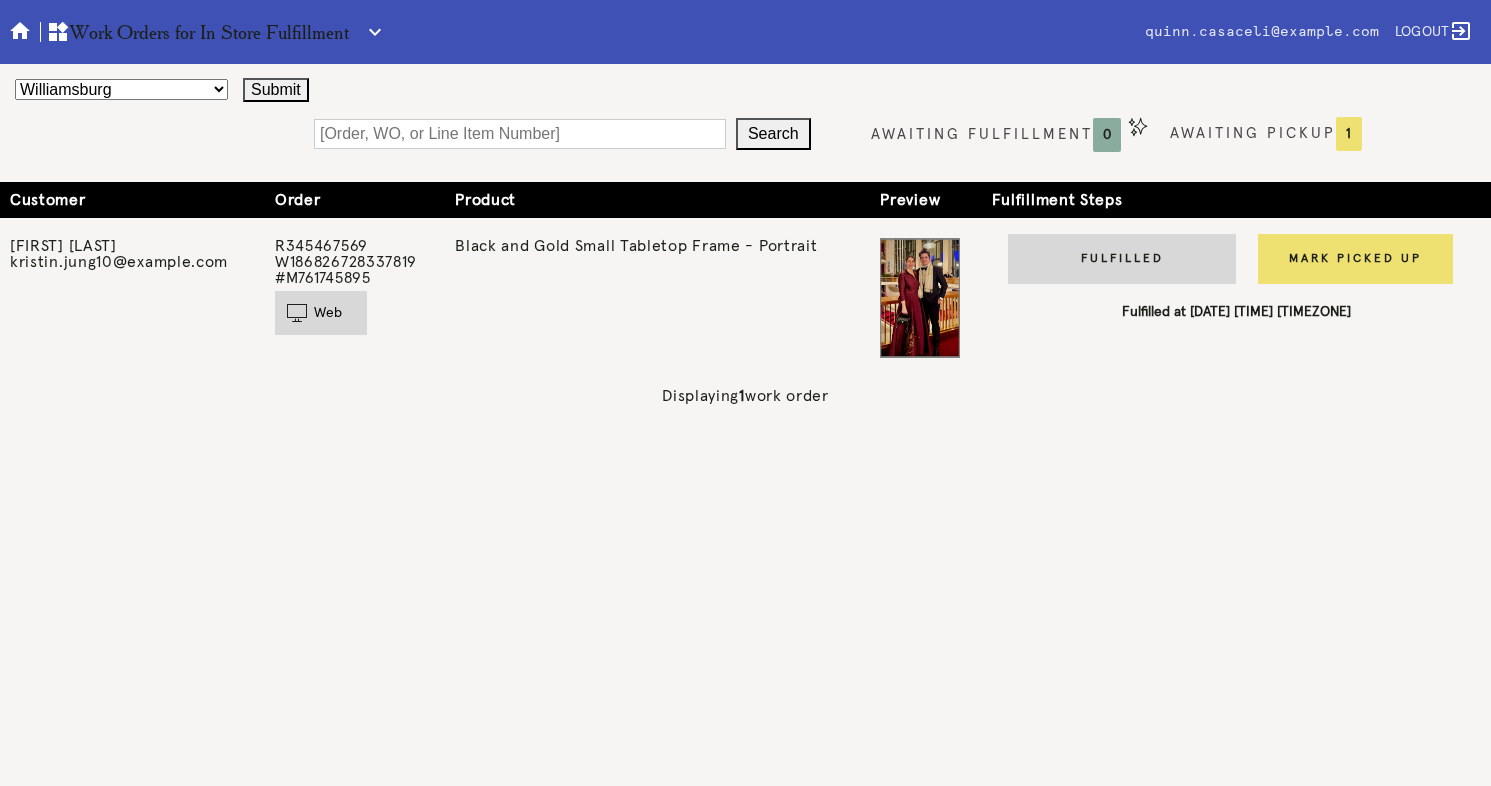 scroll, scrollTop: 0, scrollLeft: 0, axis: both 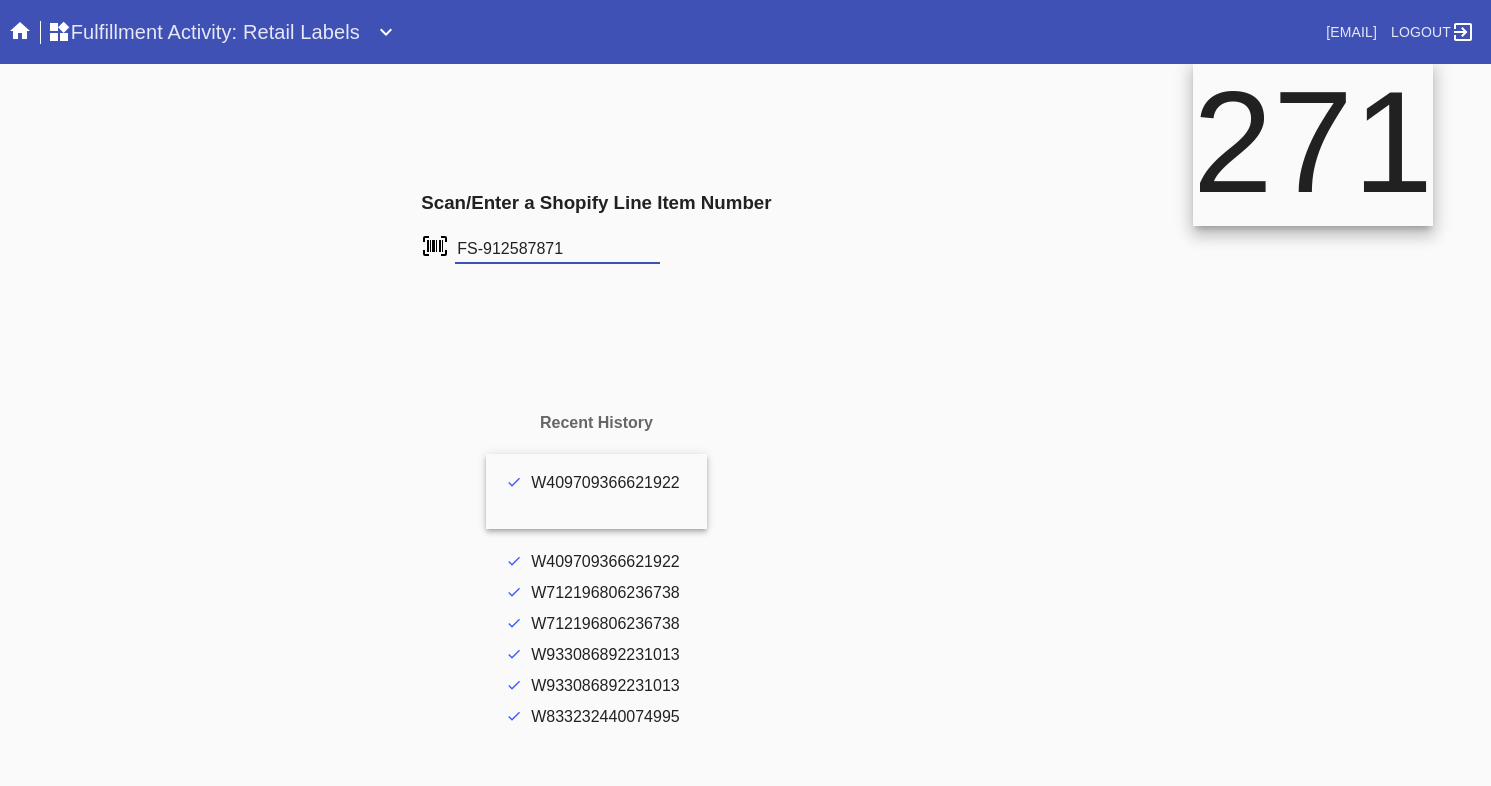 type on "FS-912587871" 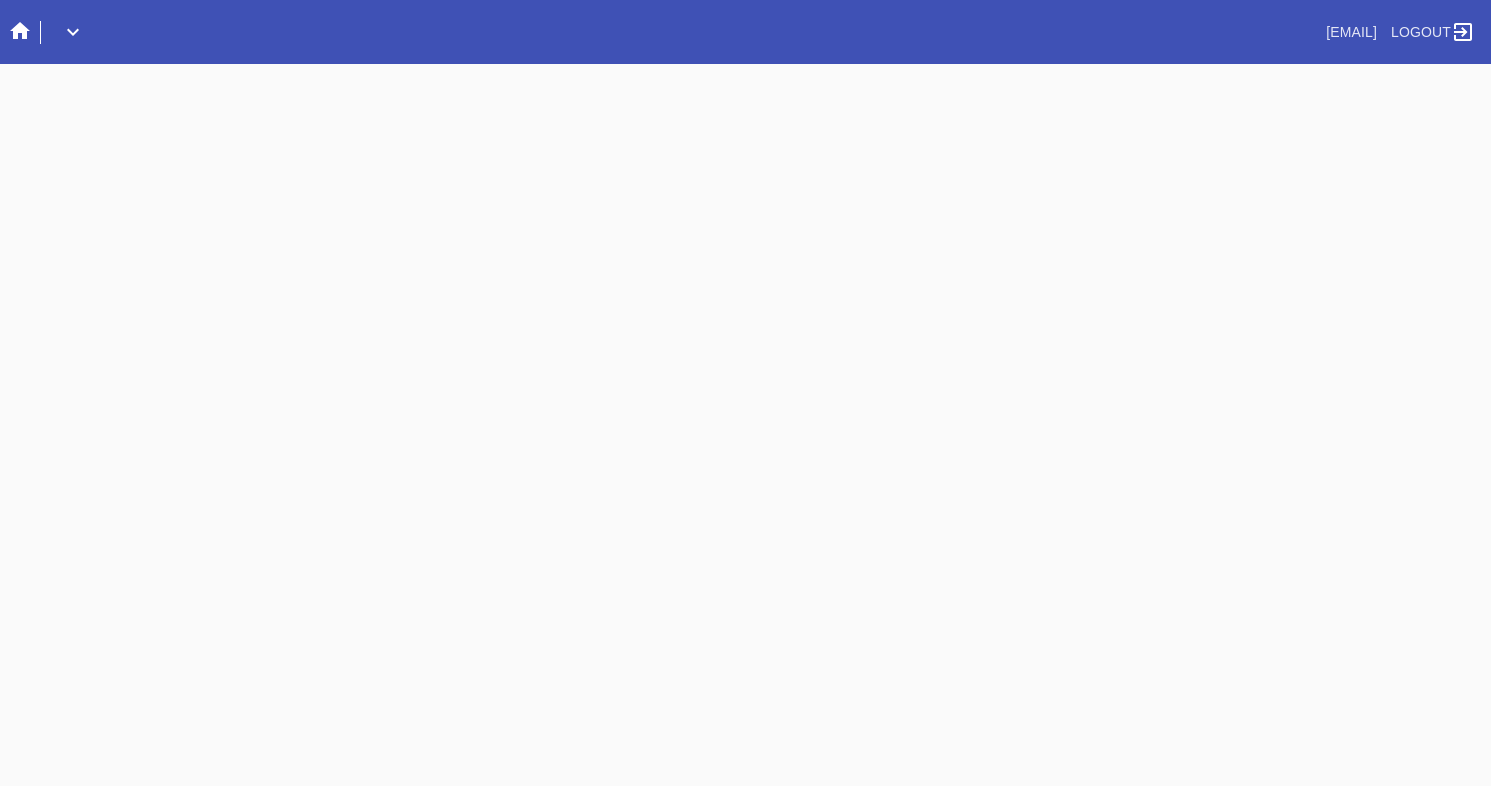 scroll, scrollTop: 0, scrollLeft: 0, axis: both 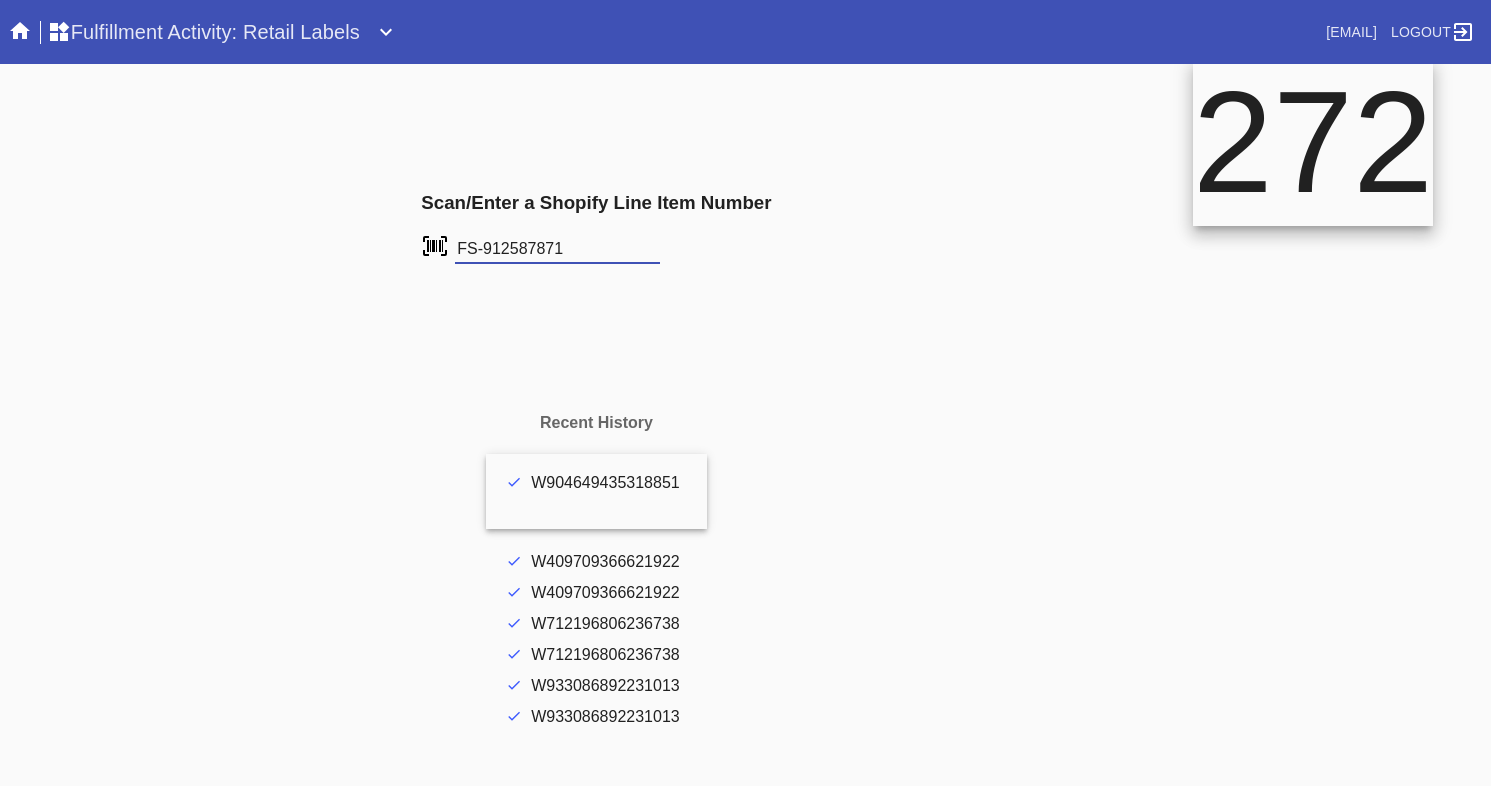 type on "FS-912587871" 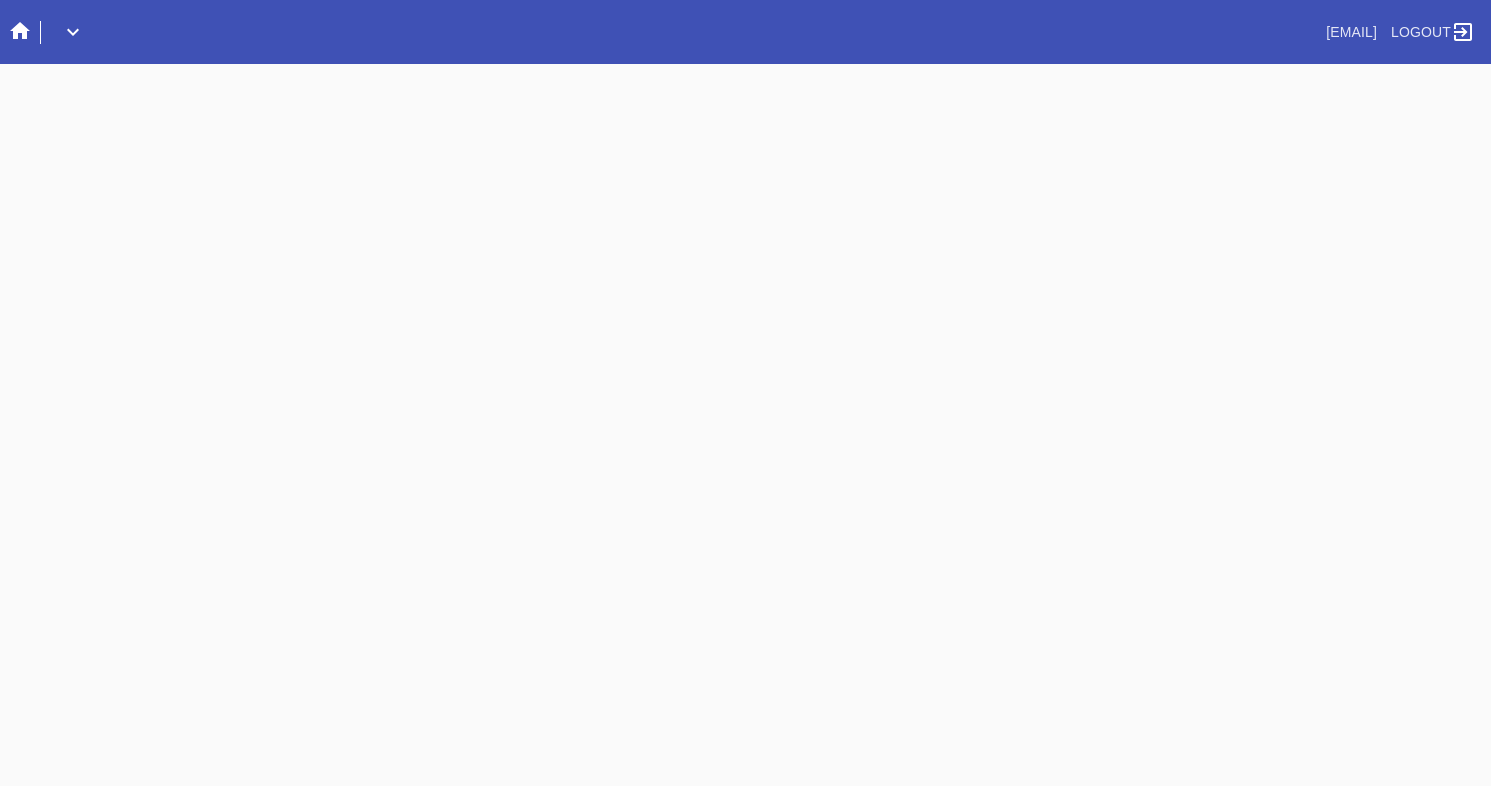 scroll, scrollTop: 0, scrollLeft: 0, axis: both 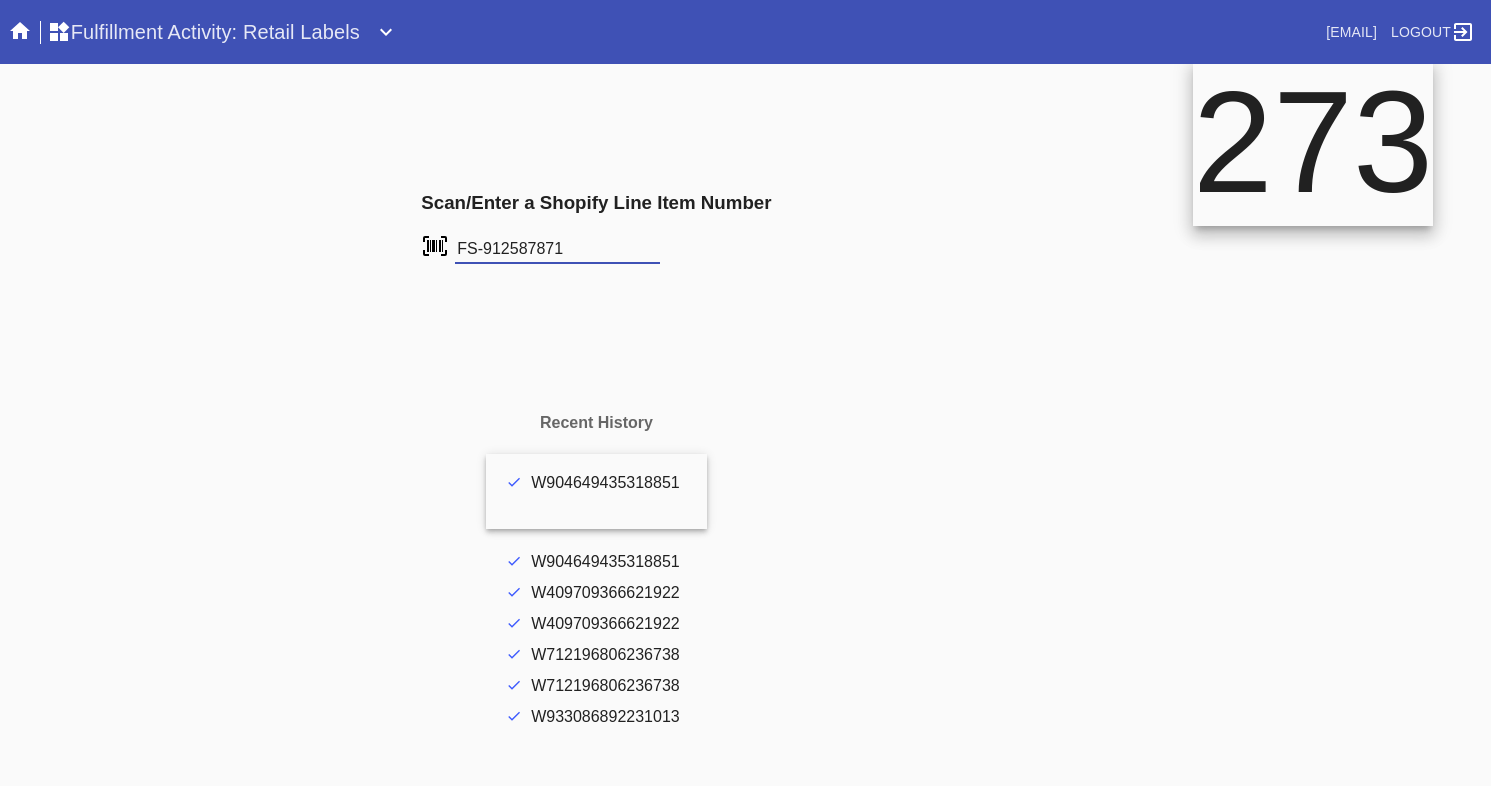 type on "FS-912587871" 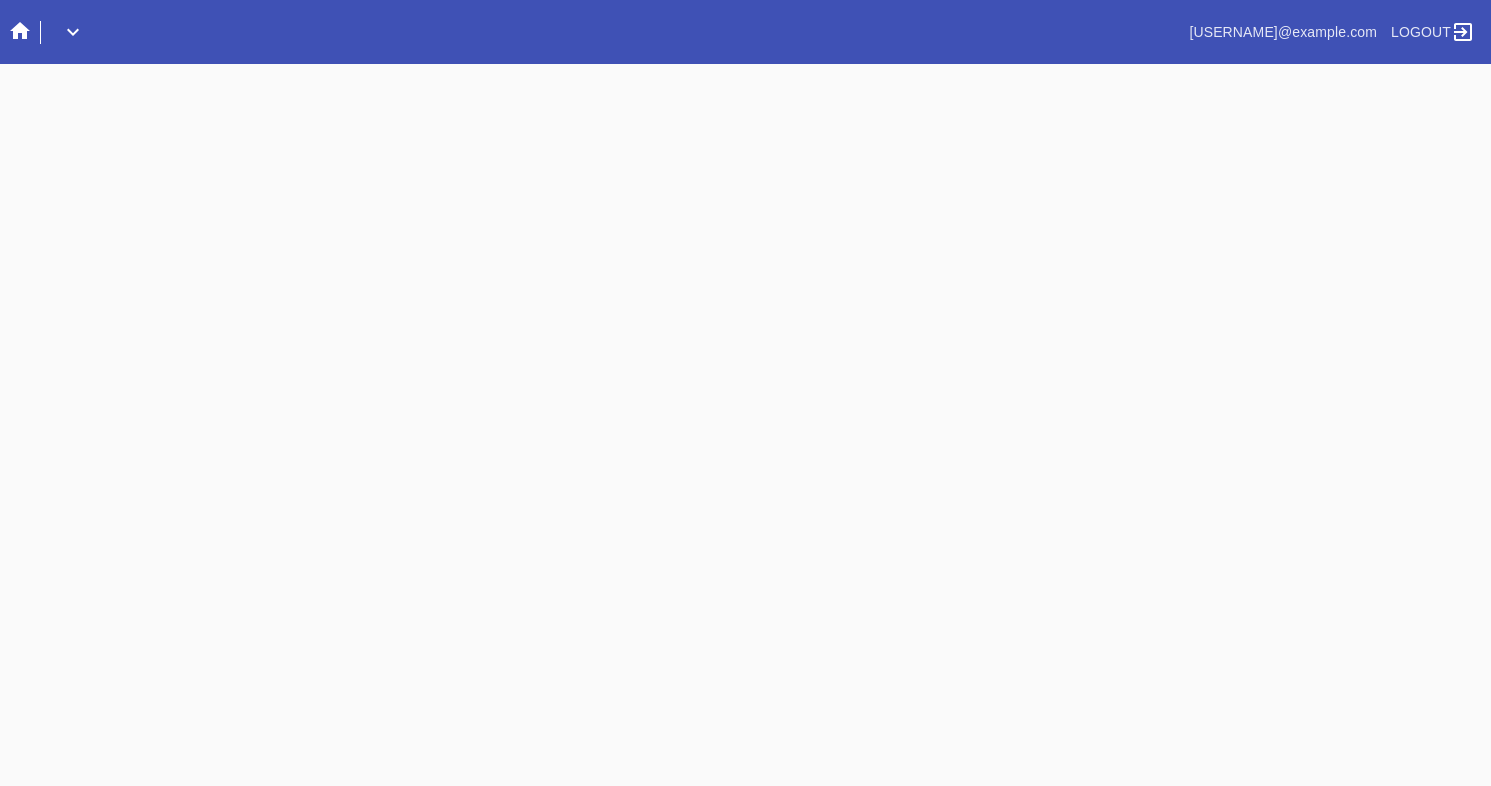 scroll, scrollTop: 0, scrollLeft: 0, axis: both 